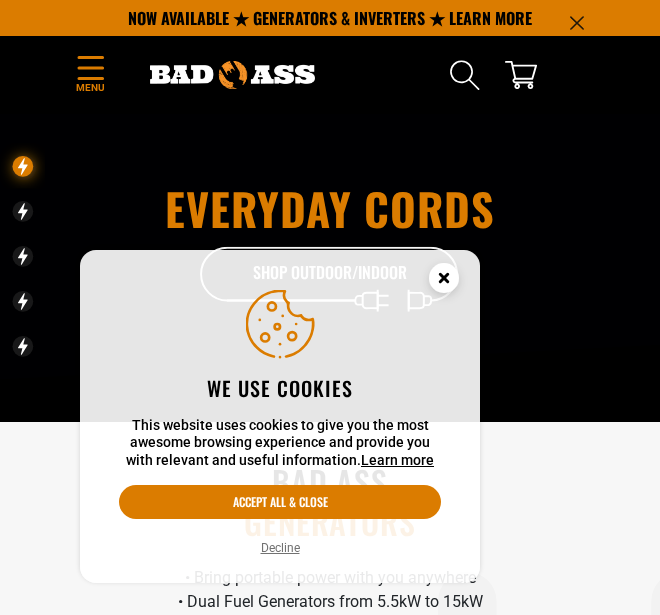 scroll, scrollTop: 0, scrollLeft: 0, axis: both 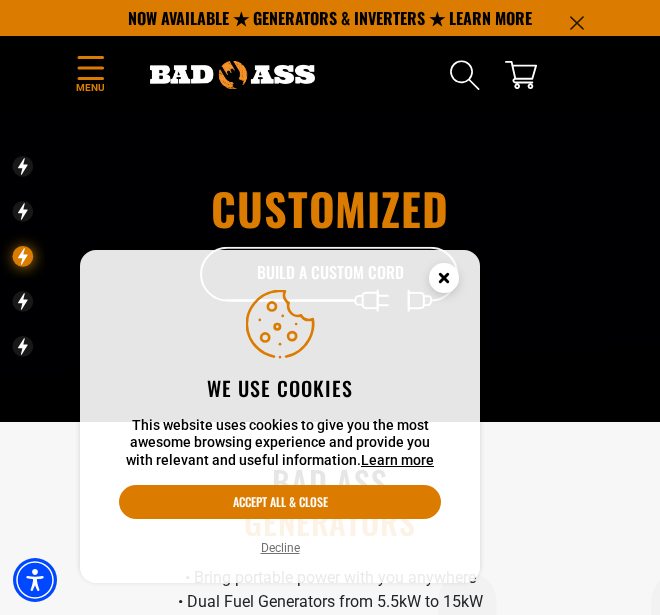 click 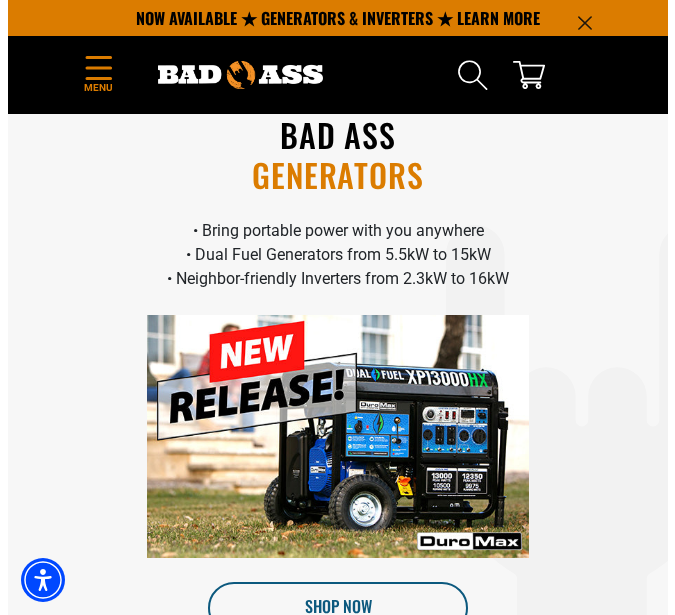 scroll, scrollTop: 0, scrollLeft: 0, axis: both 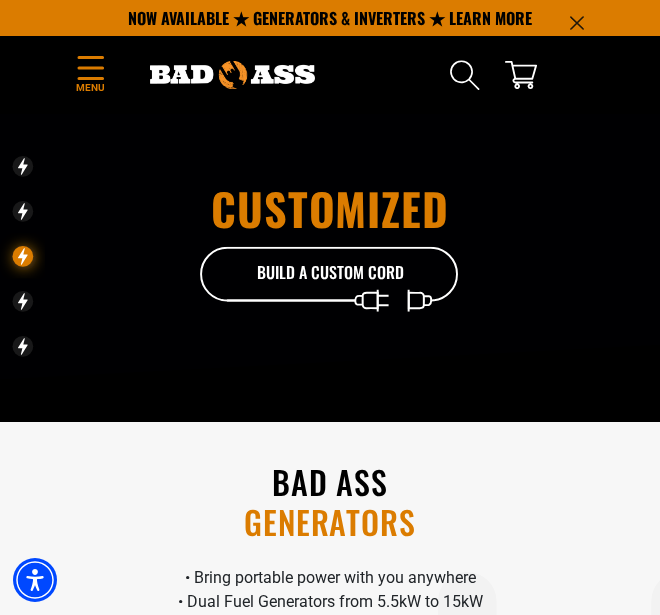 click 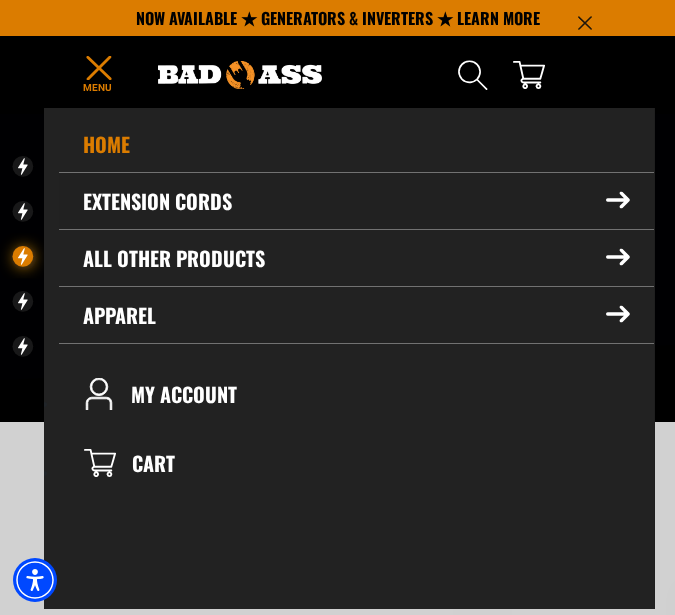 click on "Extension Cords" at bounding box center (356, 201) 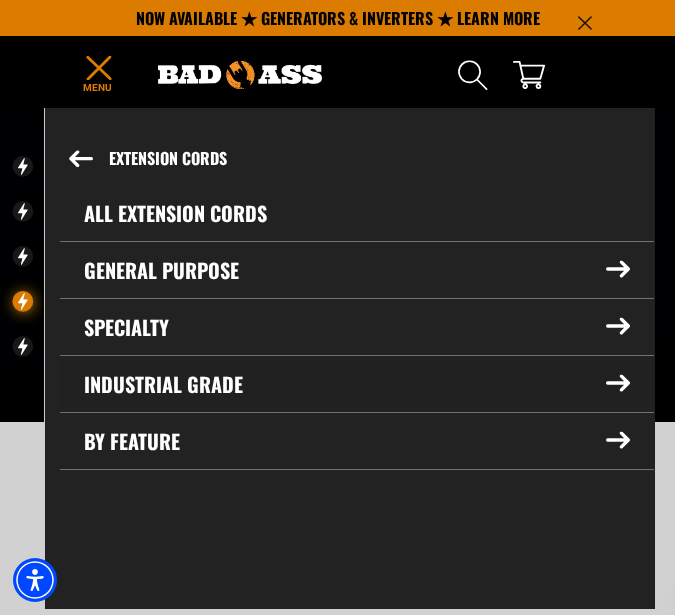 click on "Industrial Grade" at bounding box center [357, 384] 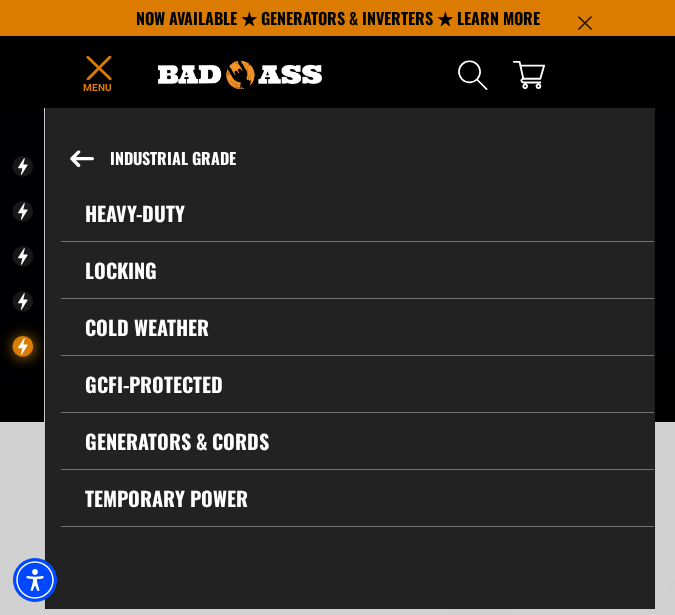 click on "Heavy-Duty" at bounding box center [357, 213] 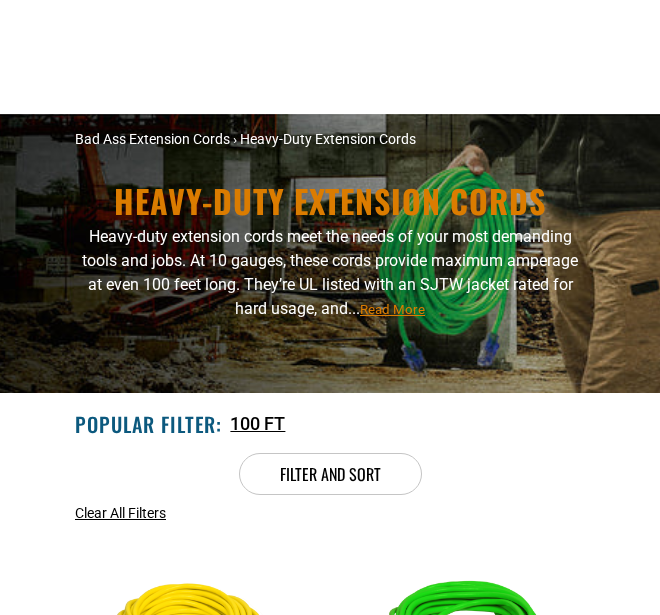 scroll, scrollTop: 267, scrollLeft: 0, axis: vertical 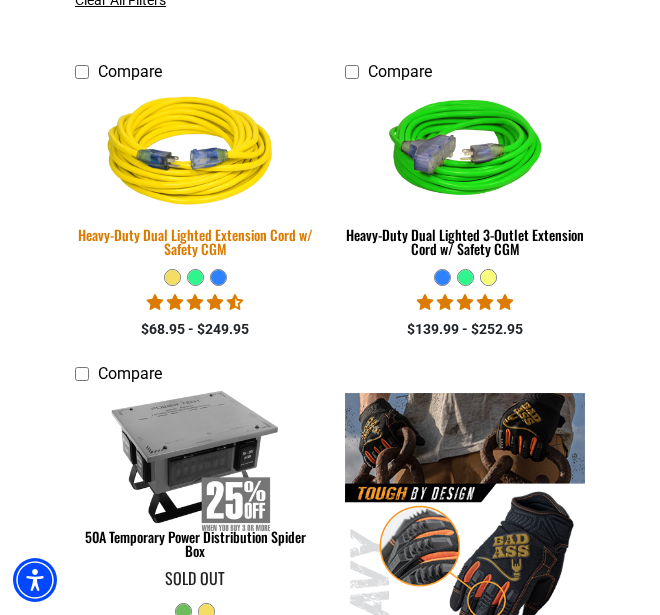 click at bounding box center (195, 154) 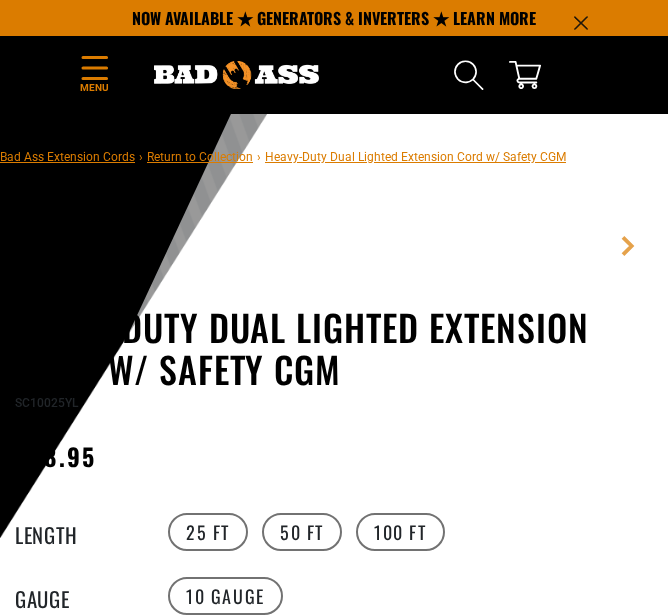 scroll, scrollTop: 293, scrollLeft: 0, axis: vertical 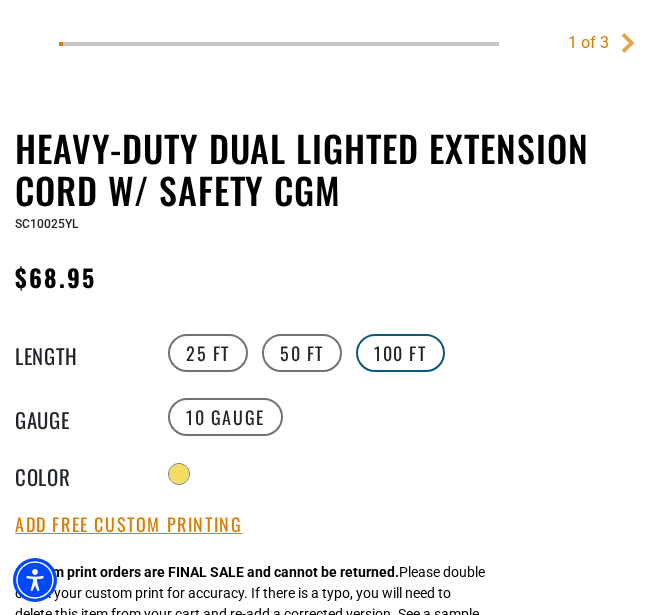 click on "100 FT" at bounding box center [400, 353] 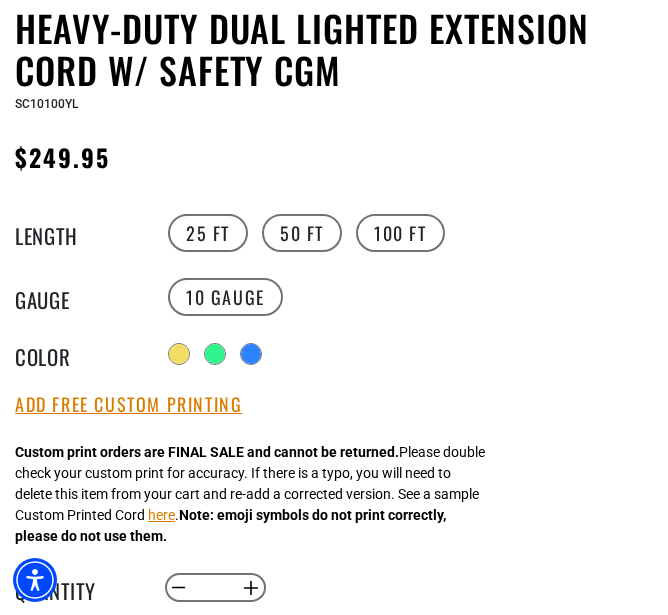 scroll, scrollTop: 867, scrollLeft: 0, axis: vertical 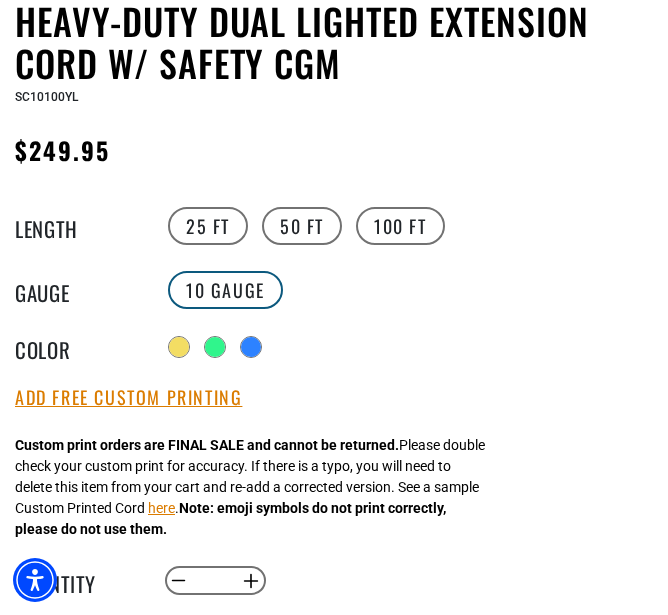 click on "10 Gauge" at bounding box center (225, 290) 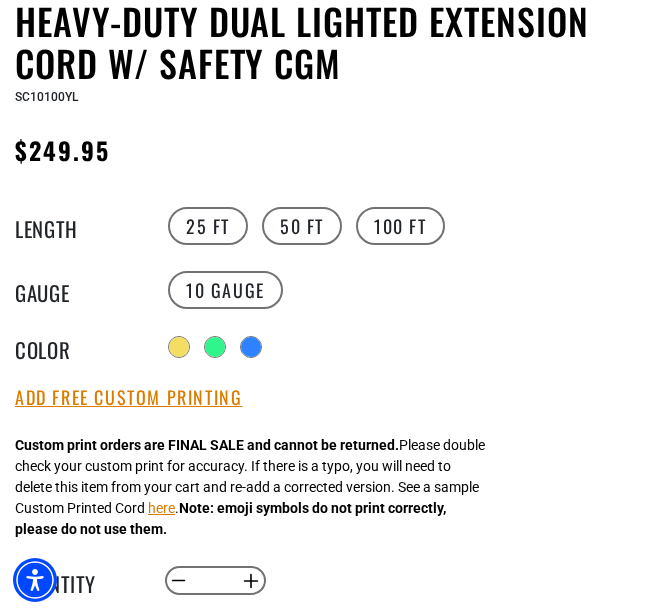 drag, startPoint x: 376, startPoint y: 520, endPoint x: 452, endPoint y: 523, distance: 76.05919 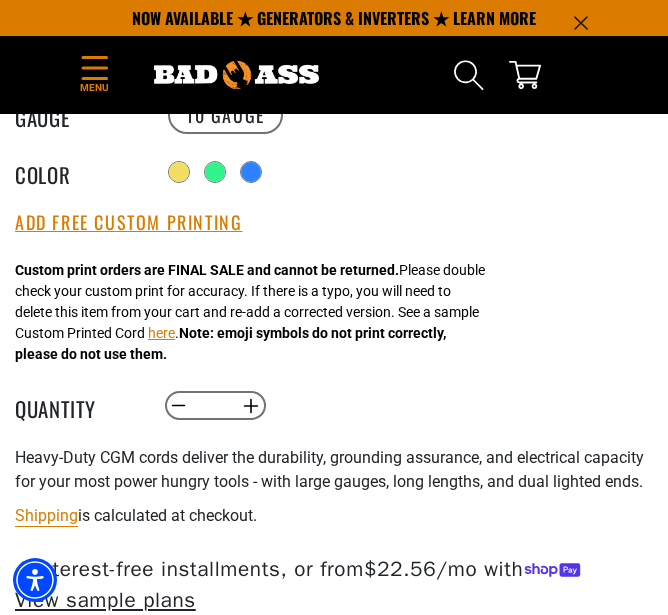 scroll, scrollTop: 1034, scrollLeft: 0, axis: vertical 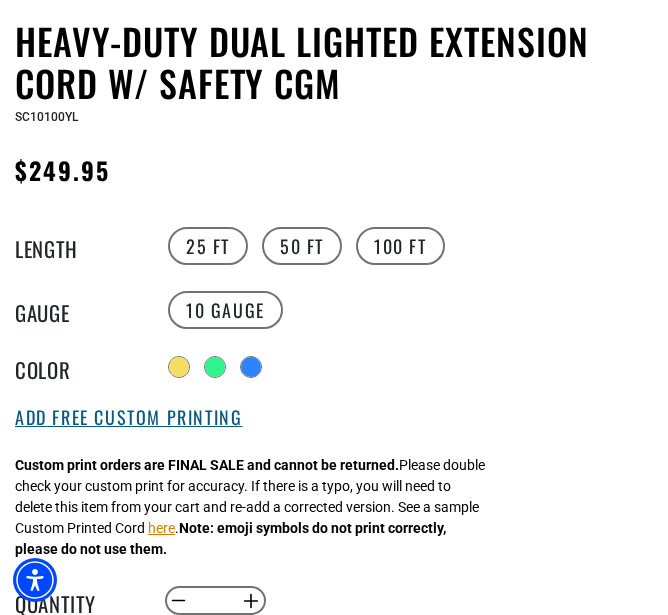 click on "Add Free Custom Printing" at bounding box center [128, 418] 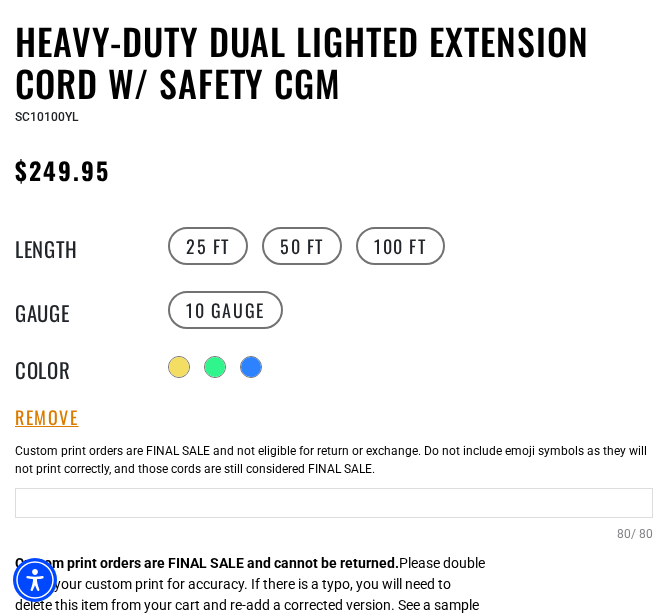 click at bounding box center [334, 503] 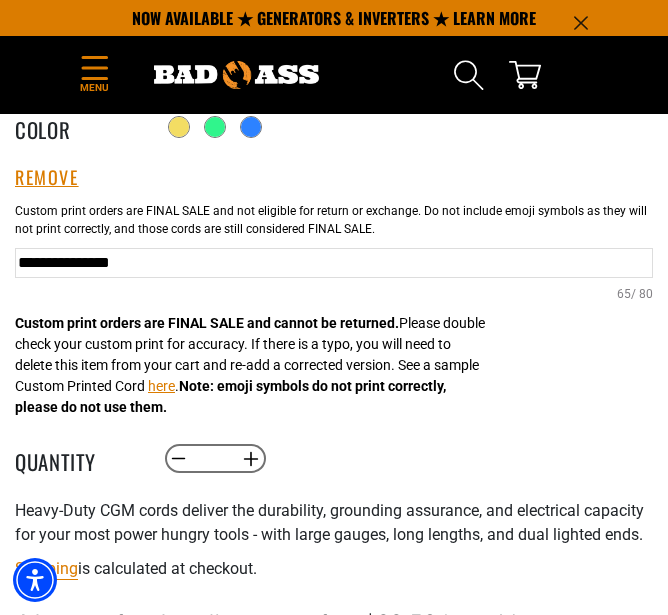 scroll, scrollTop: 1081, scrollLeft: 0, axis: vertical 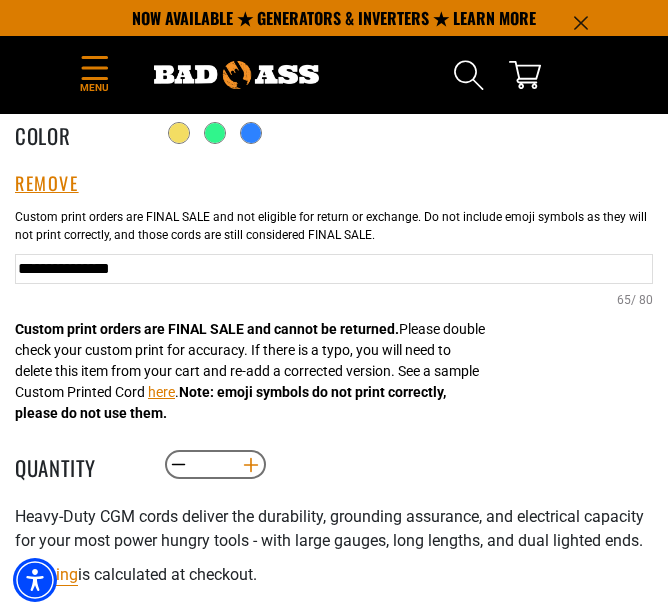type on "**********" 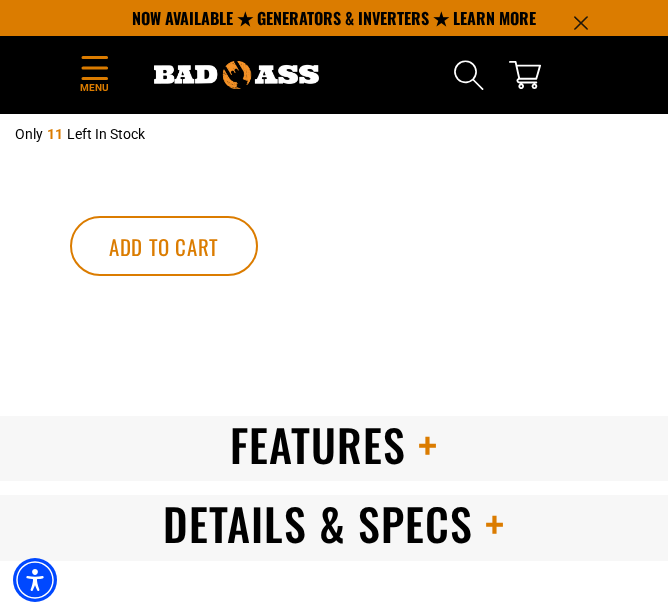 scroll, scrollTop: 1681, scrollLeft: 0, axis: vertical 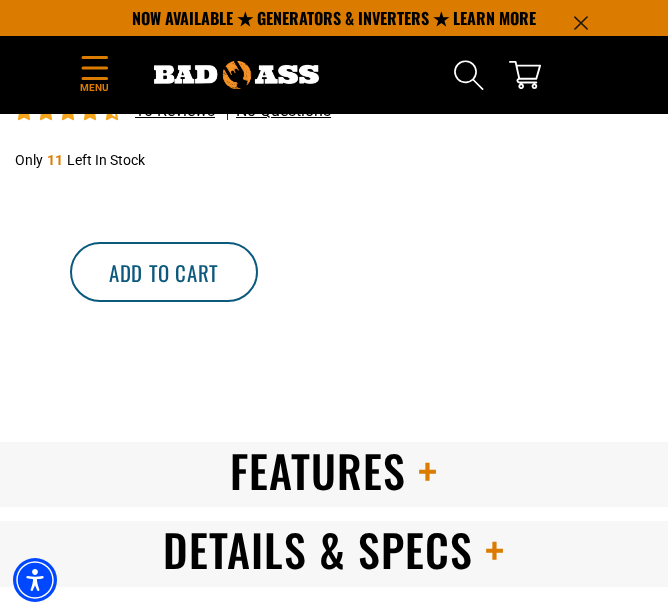 click on "Add to cart" at bounding box center [164, 272] 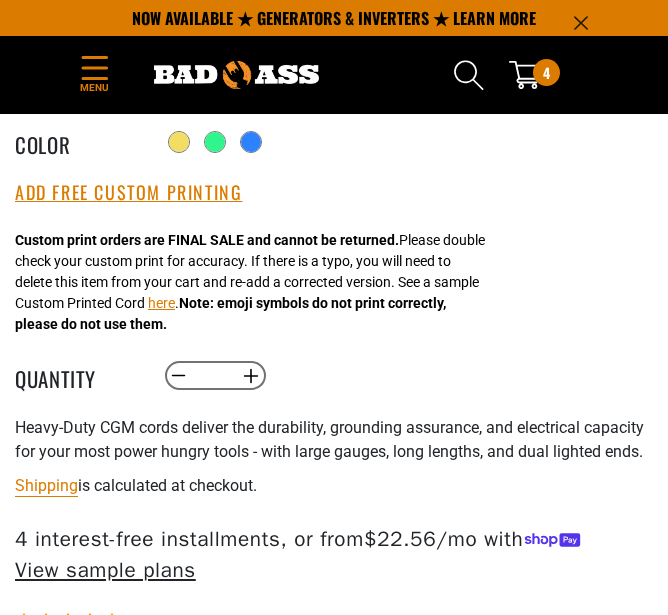 scroll, scrollTop: 65, scrollLeft: 0, axis: vertical 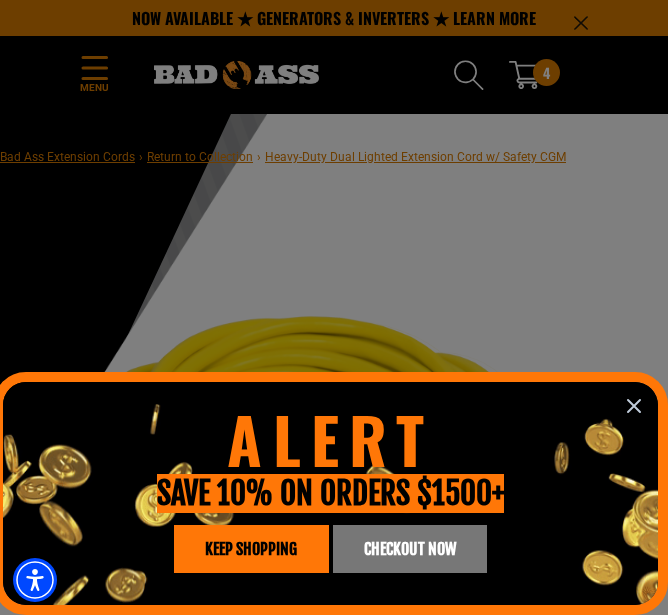 click 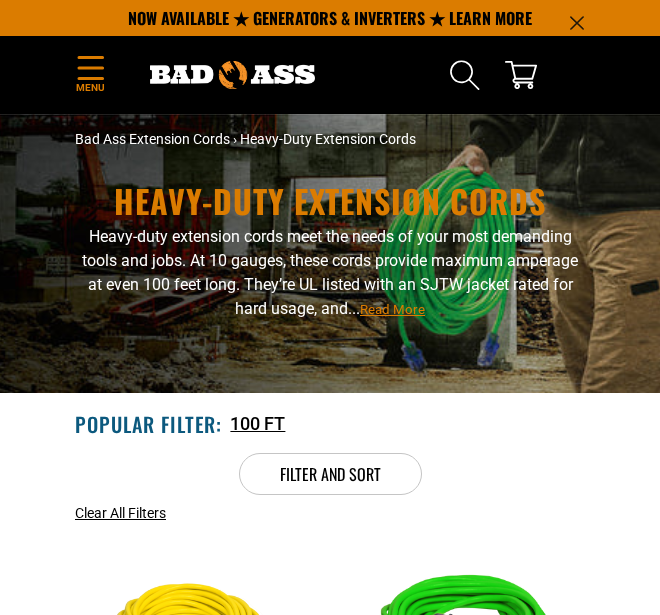 click at bounding box center (465, 635) 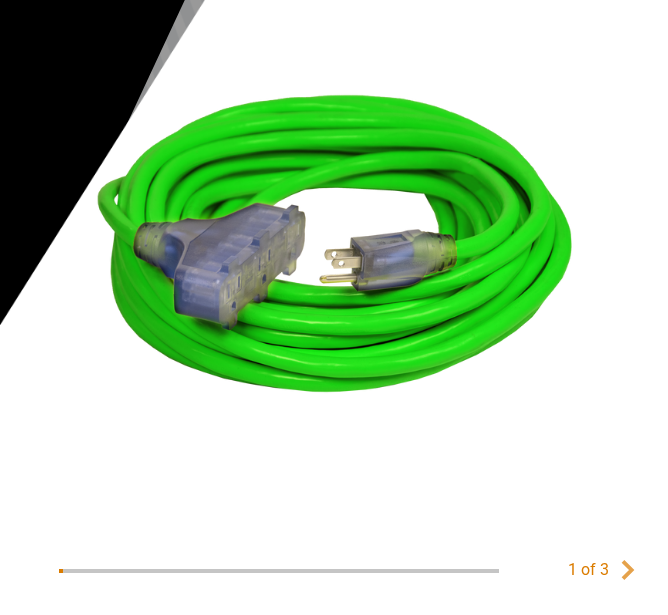 scroll, scrollTop: 333, scrollLeft: 0, axis: vertical 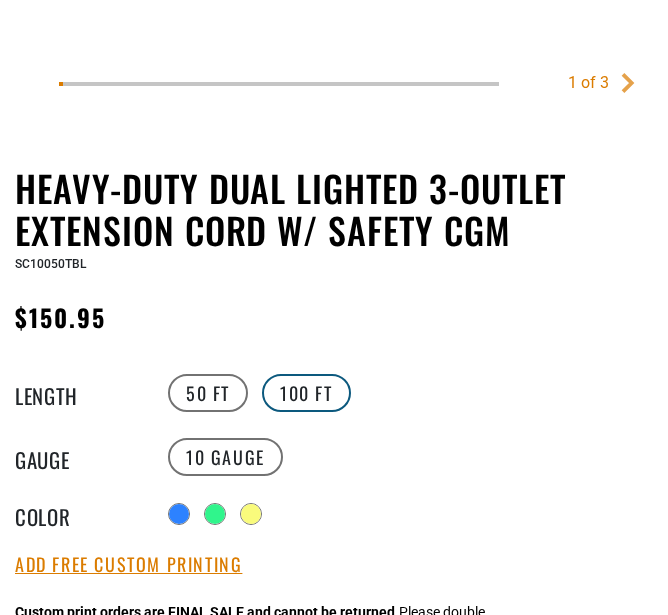 click on "100 FT" at bounding box center [306, 393] 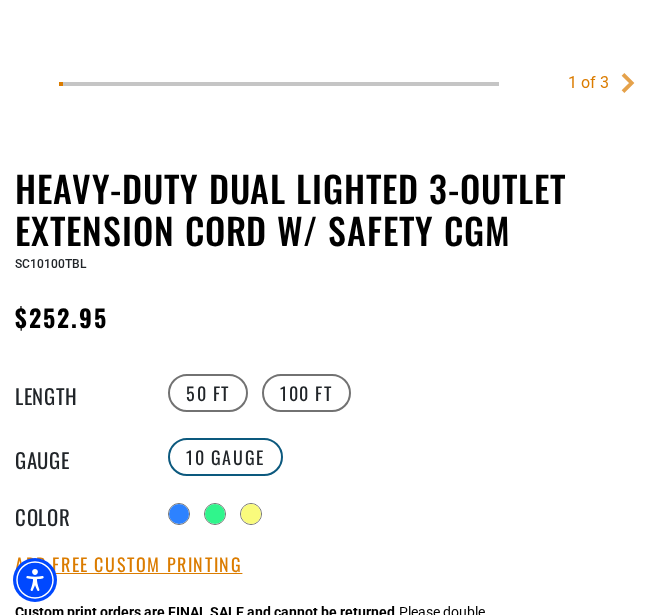 click on "10 Gauge" at bounding box center [225, 457] 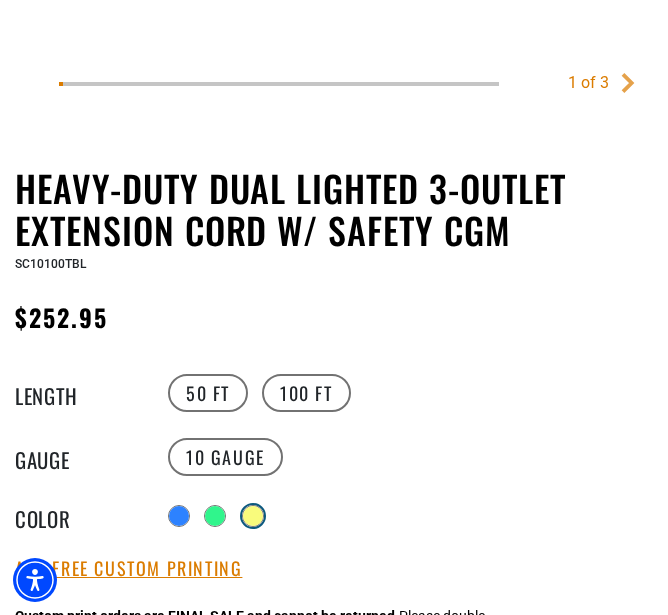 click at bounding box center [253, 516] 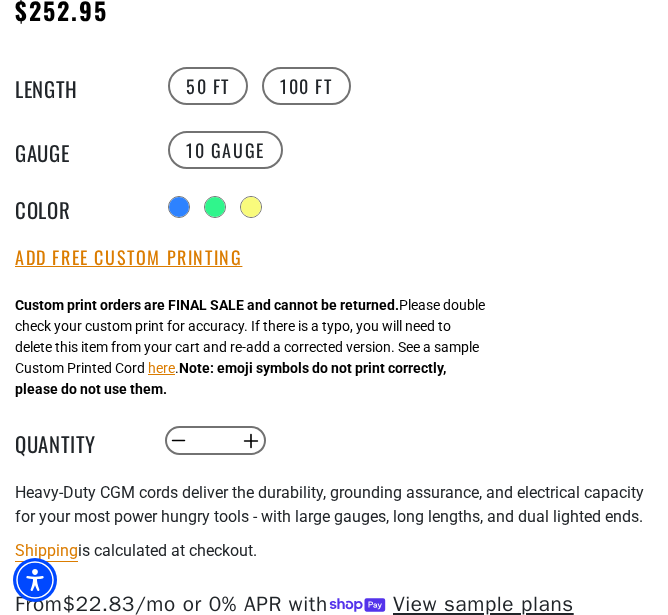 scroll, scrollTop: 1013, scrollLeft: 0, axis: vertical 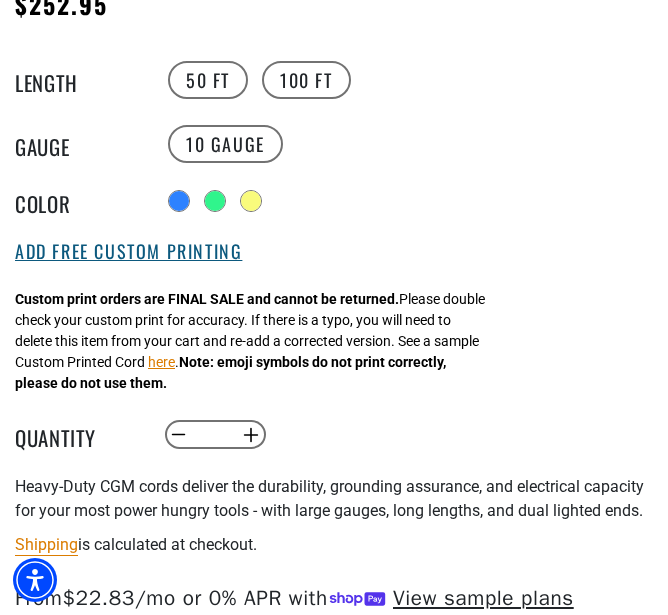 click on "Add Free Custom Printing" at bounding box center (128, 252) 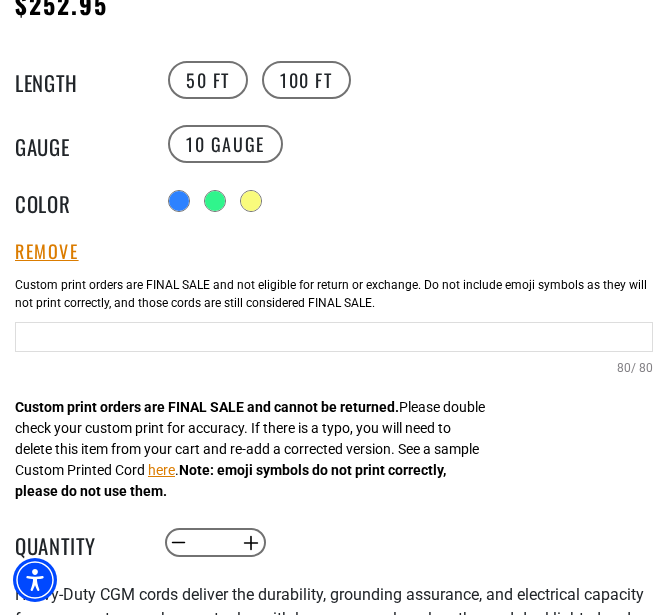 click at bounding box center [334, 337] 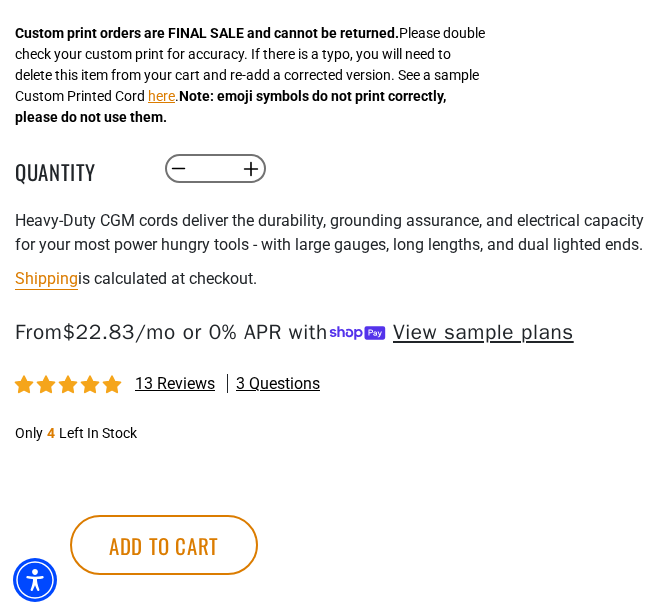 scroll, scrollTop: 1433, scrollLeft: 0, axis: vertical 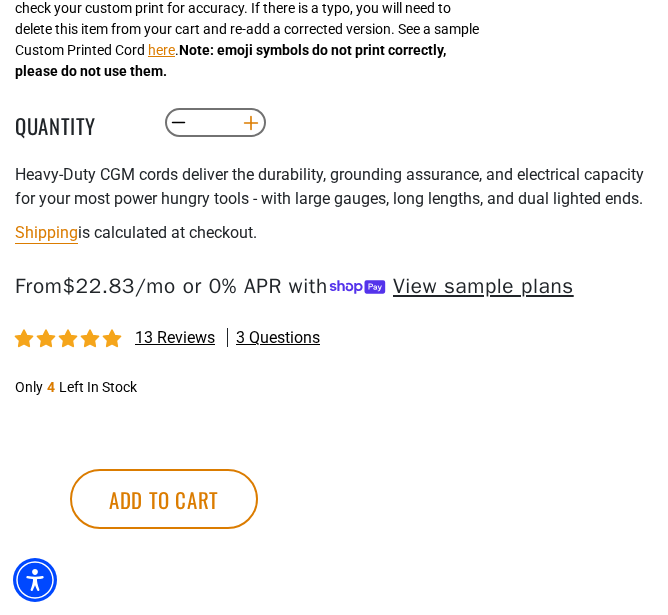 click on "Increase quantity for Heavy-Duty Dual Lighted 3-Outlet Extension Cord w/ Safety CGM" at bounding box center [250, 123] 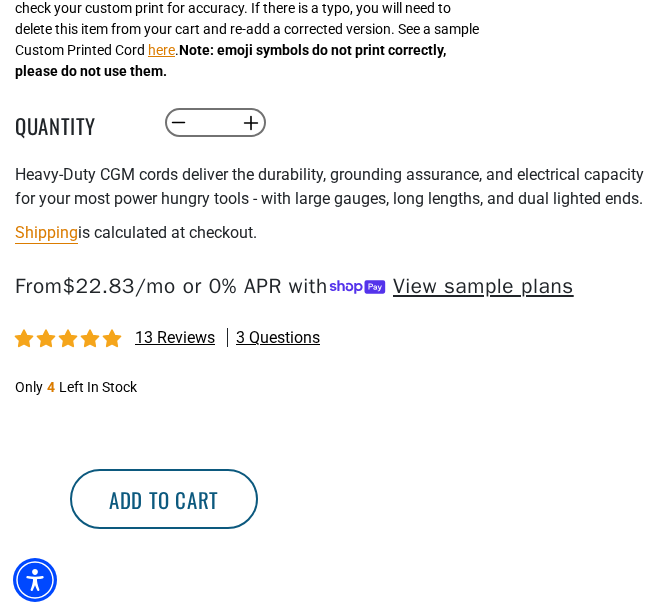 click on "Add to cart" at bounding box center [164, 499] 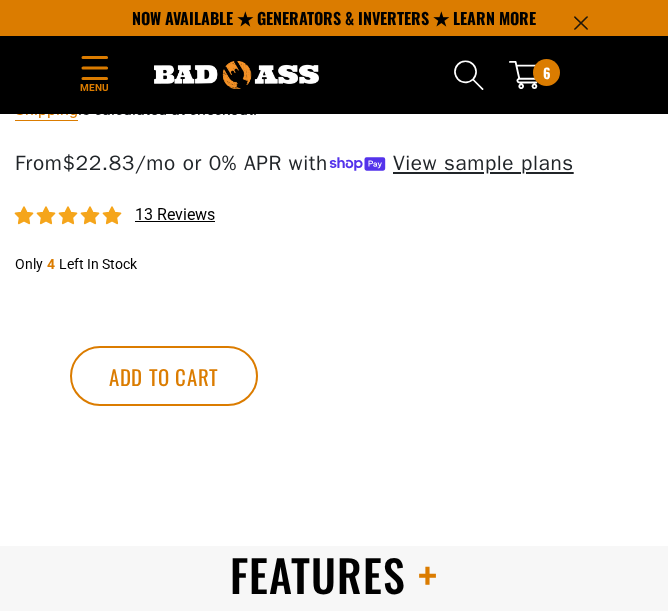 scroll, scrollTop: 763, scrollLeft: 0, axis: vertical 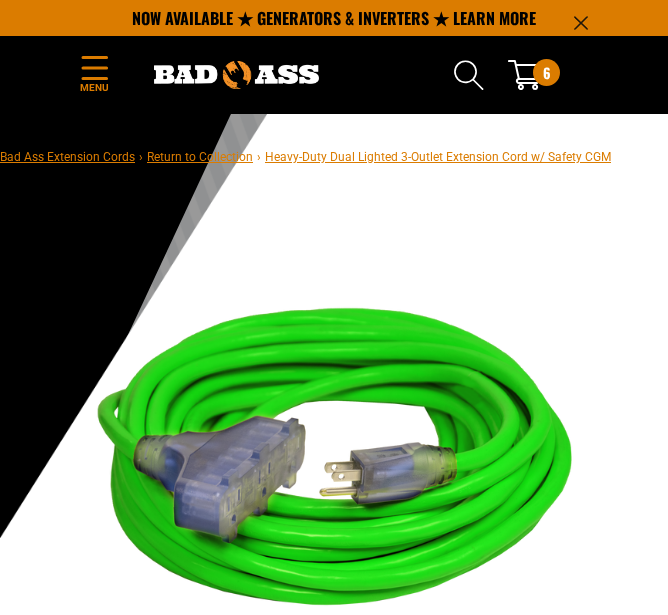 click on "6 6 items" at bounding box center [546, 72] 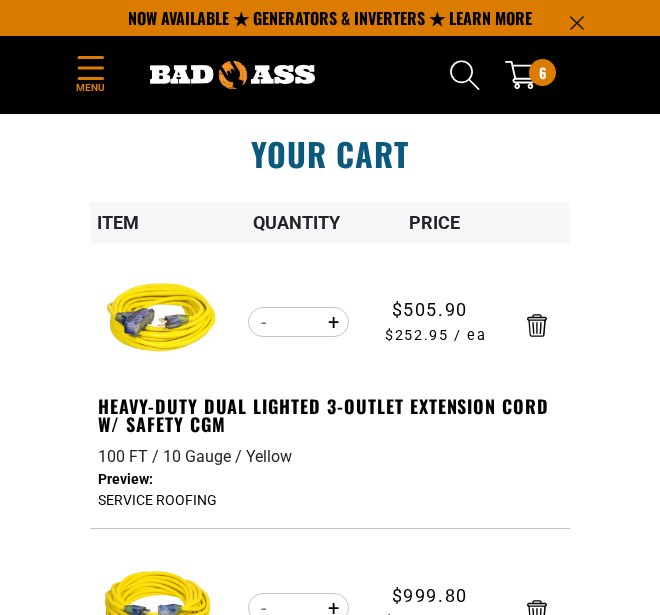 scroll, scrollTop: 0, scrollLeft: 0, axis: both 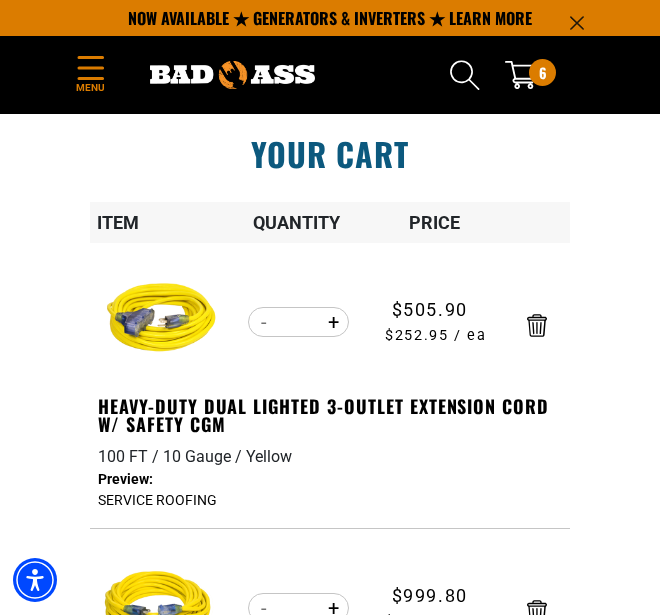 click on "Menu" at bounding box center (90, 87) 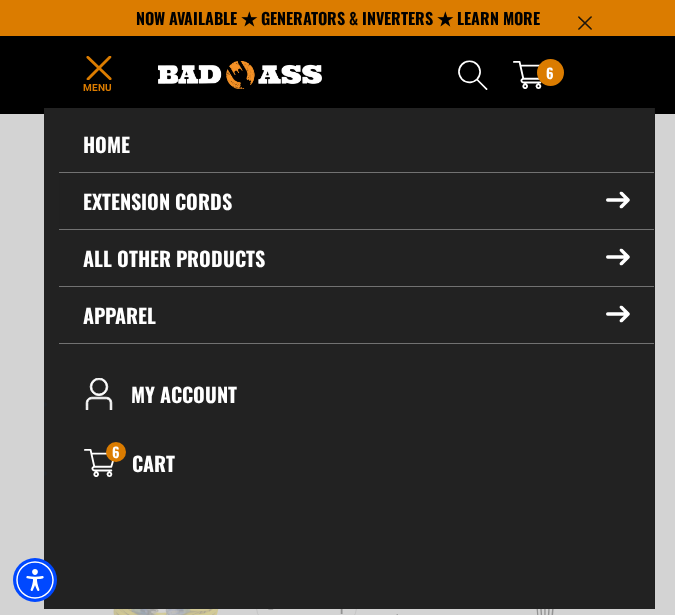 click on "Extension Cords" at bounding box center [356, 201] 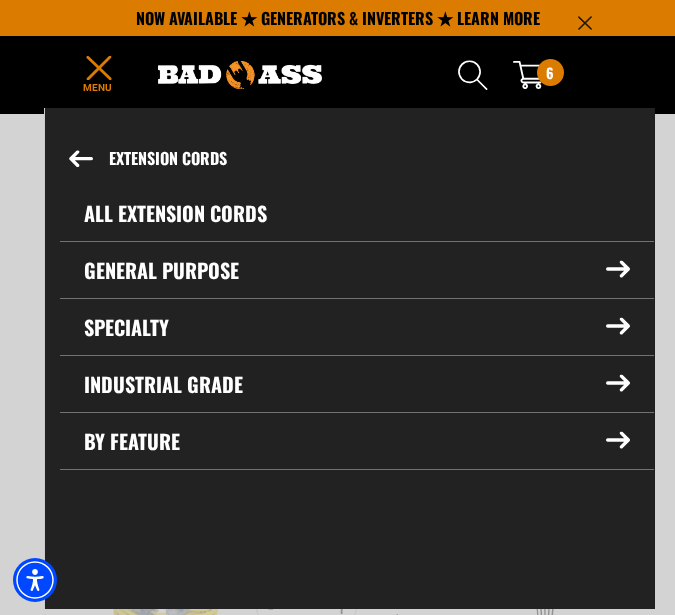 click on "Industrial Grade" at bounding box center (357, 384) 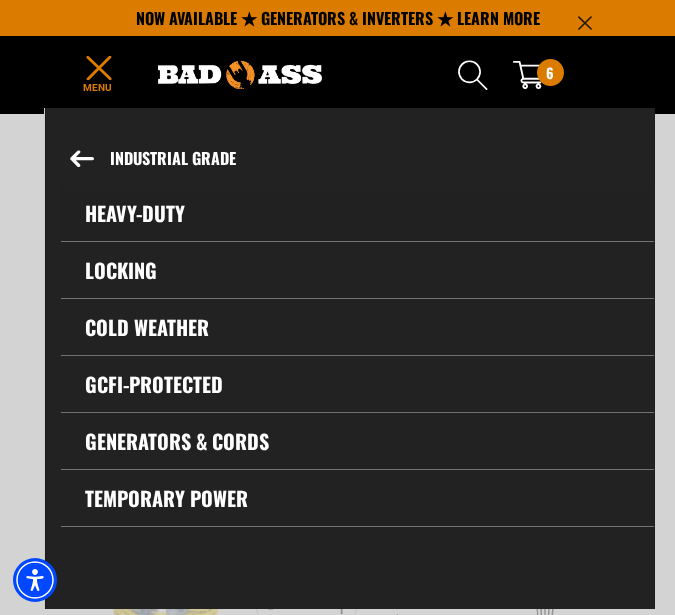click on "Heavy-Duty" at bounding box center [357, 213] 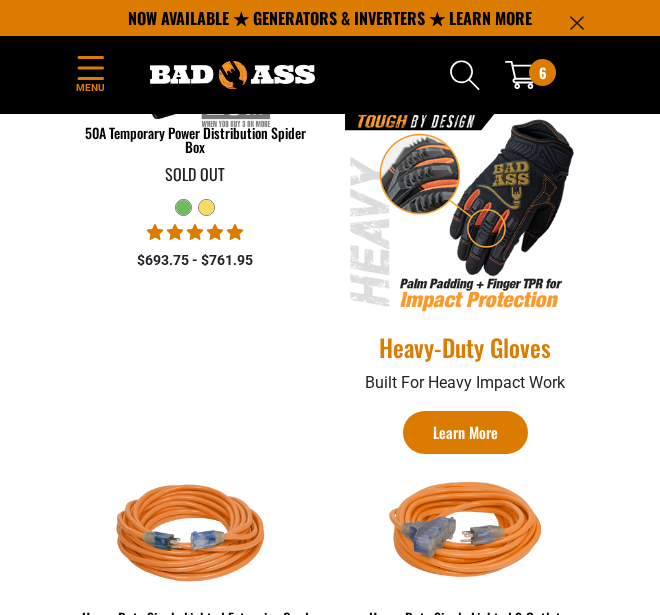 scroll, scrollTop: 859, scrollLeft: 0, axis: vertical 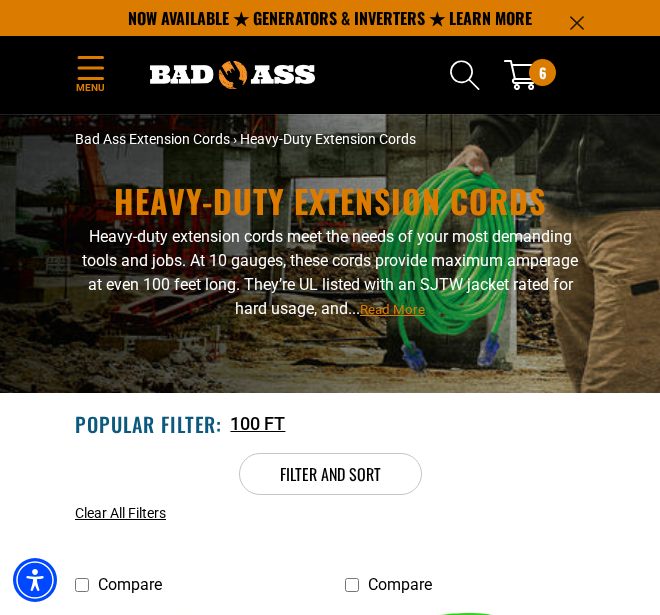click 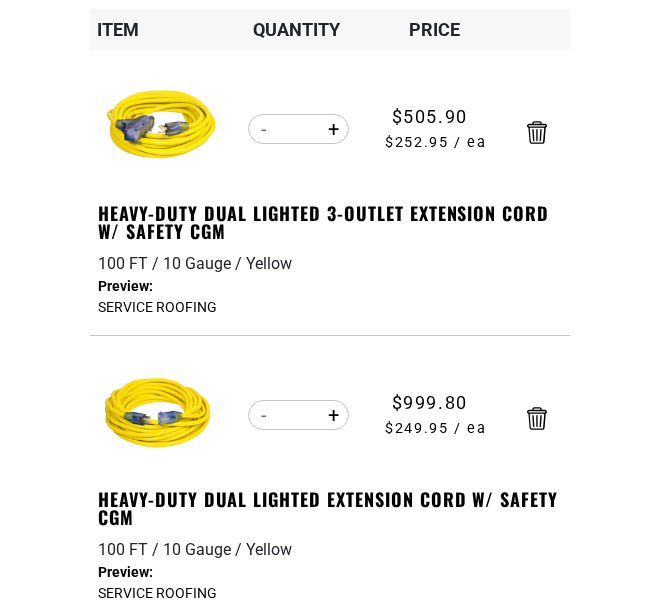 scroll, scrollTop: 193, scrollLeft: 0, axis: vertical 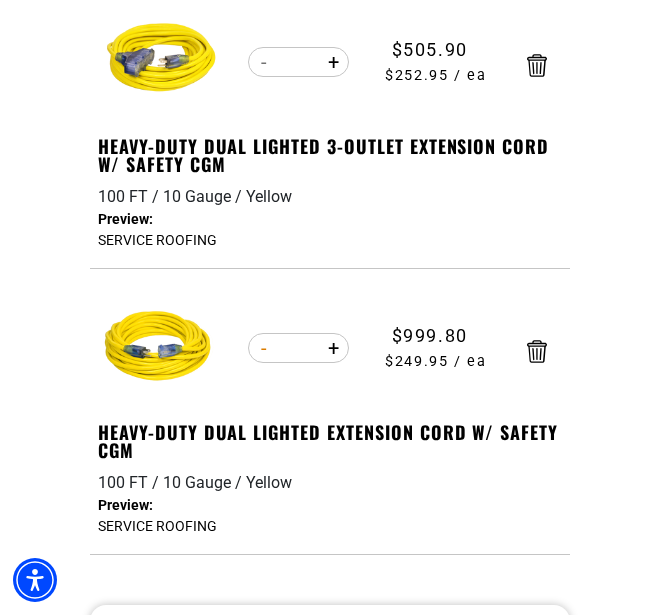 click on "Decrease quantity for Heavy-Duty Dual Lighted Extension Cord w/ Safety CGM" at bounding box center [263, 348] 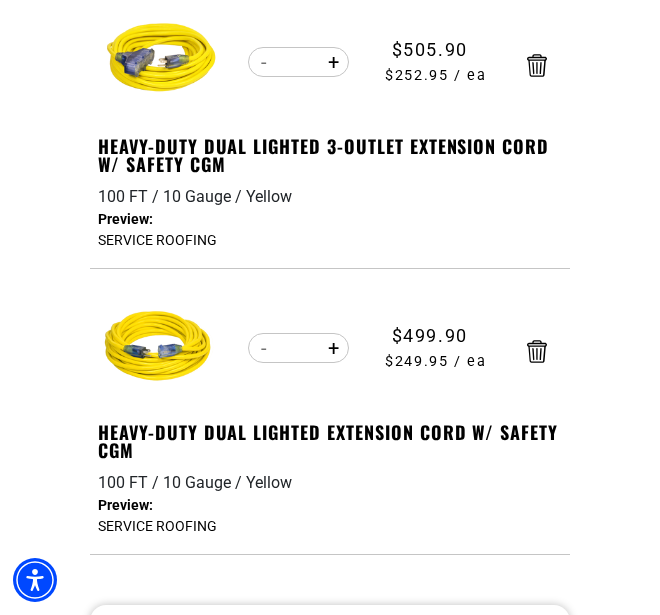 click on "Decrease quantity for Heavy-Duty Dual Lighted 3-Outlet Extension Cord w/ Safety CGM" at bounding box center [263, 62] 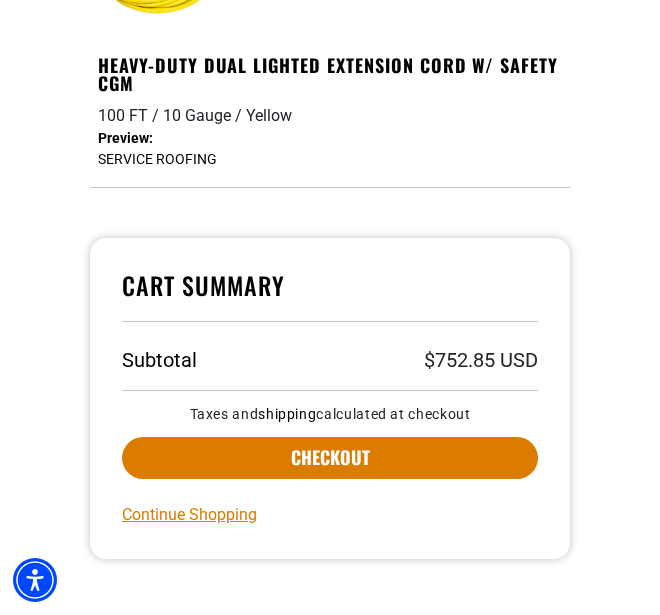 scroll, scrollTop: 0, scrollLeft: 0, axis: both 